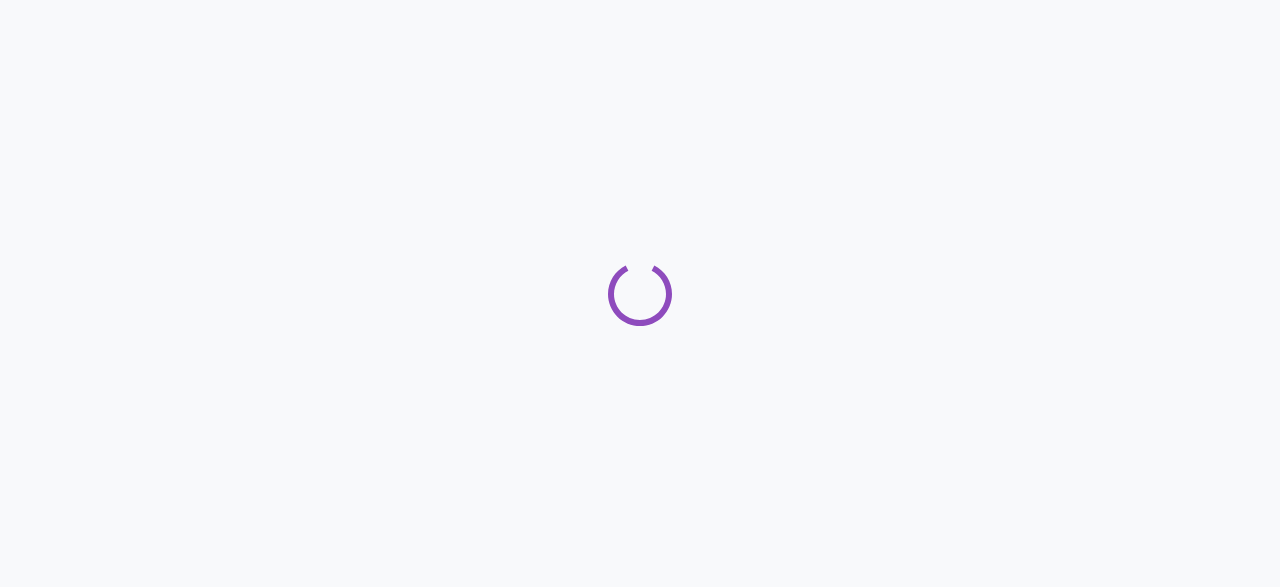 scroll, scrollTop: 0, scrollLeft: 0, axis: both 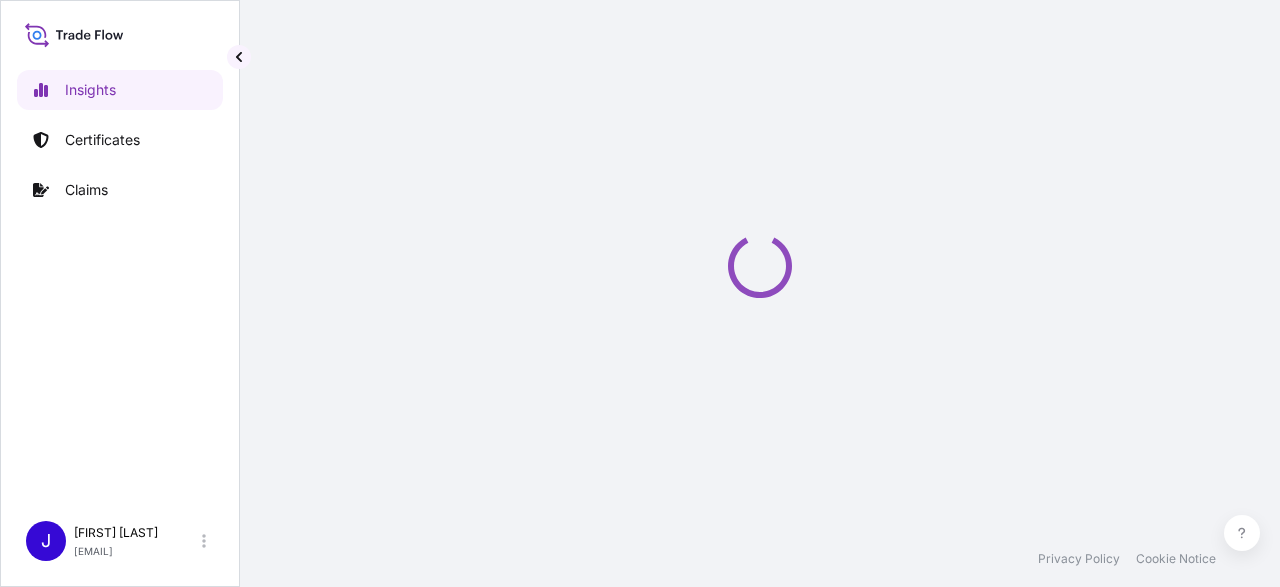 select on "2025" 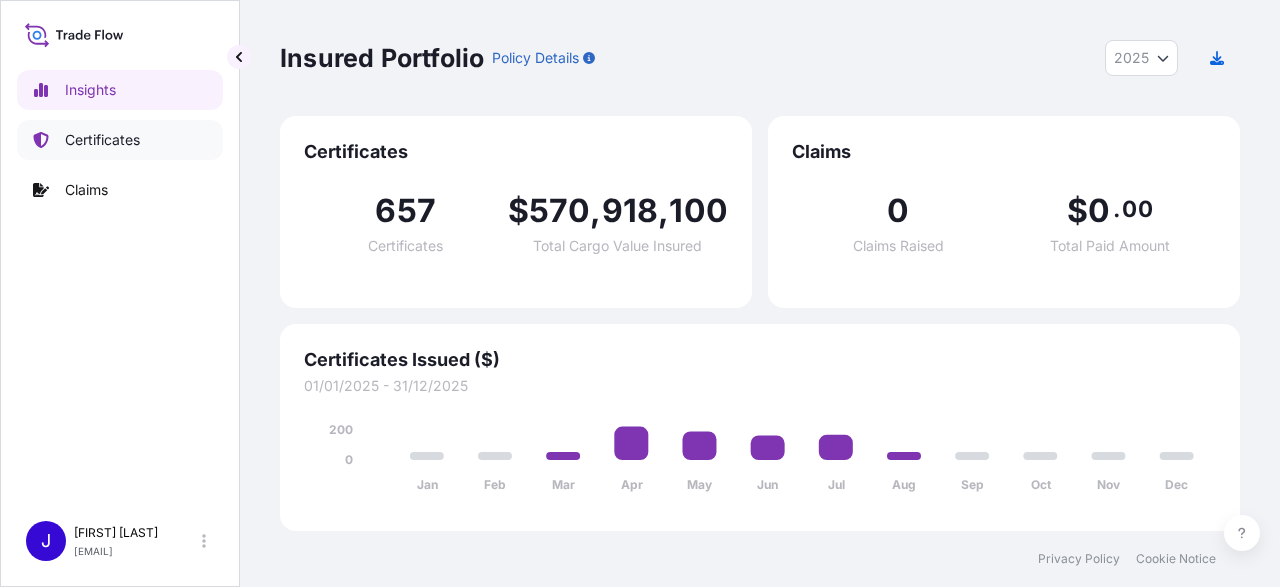 click on "Certificates" at bounding box center (102, 140) 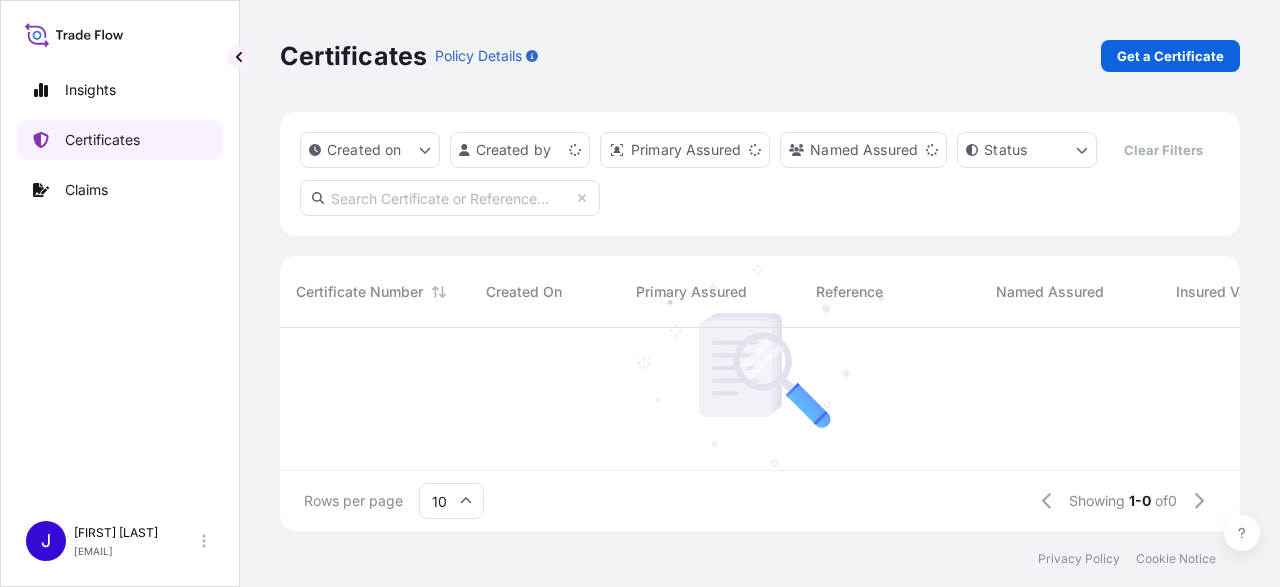 scroll, scrollTop: 1, scrollLeft: 1, axis: both 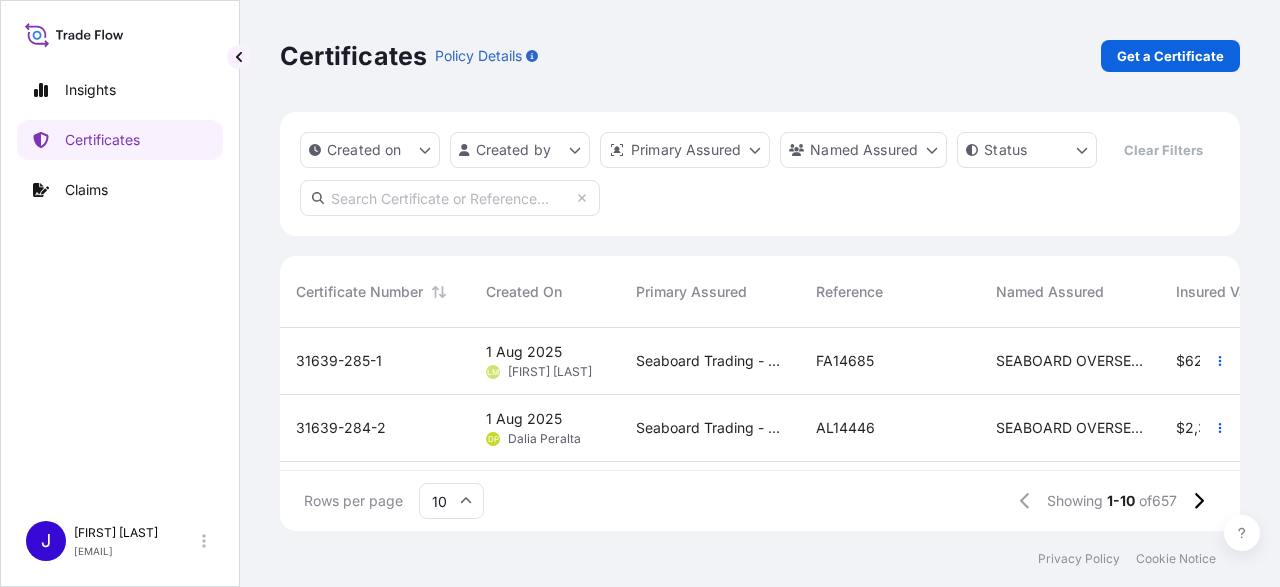 click on "31639-285-1" at bounding box center [339, 361] 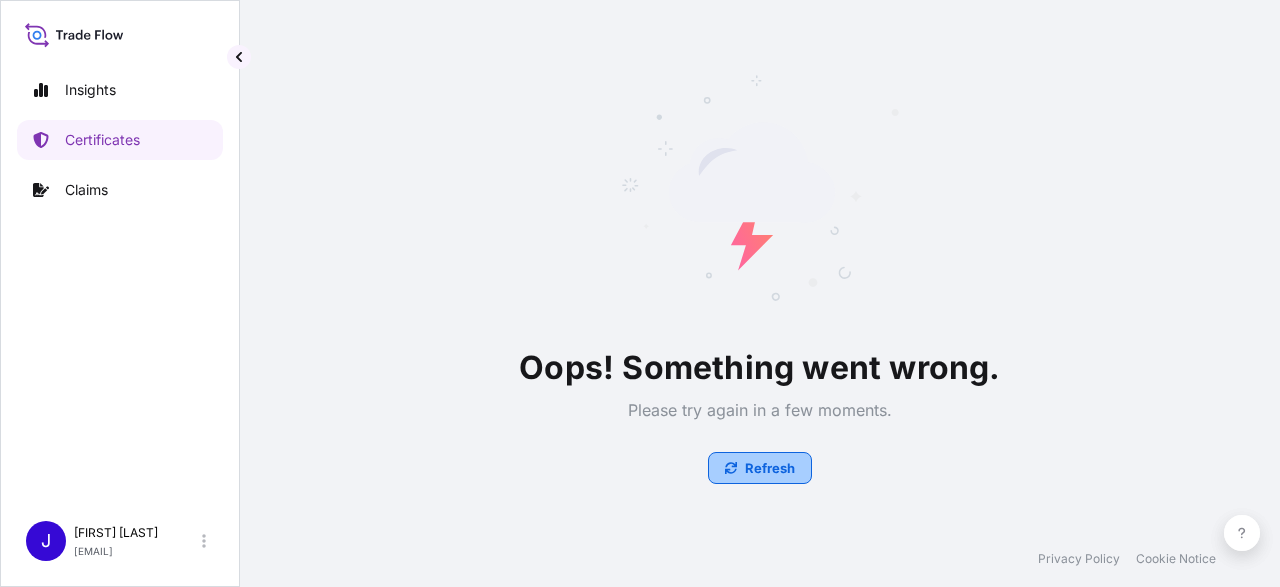 click on "Refresh" at bounding box center (760, 468) 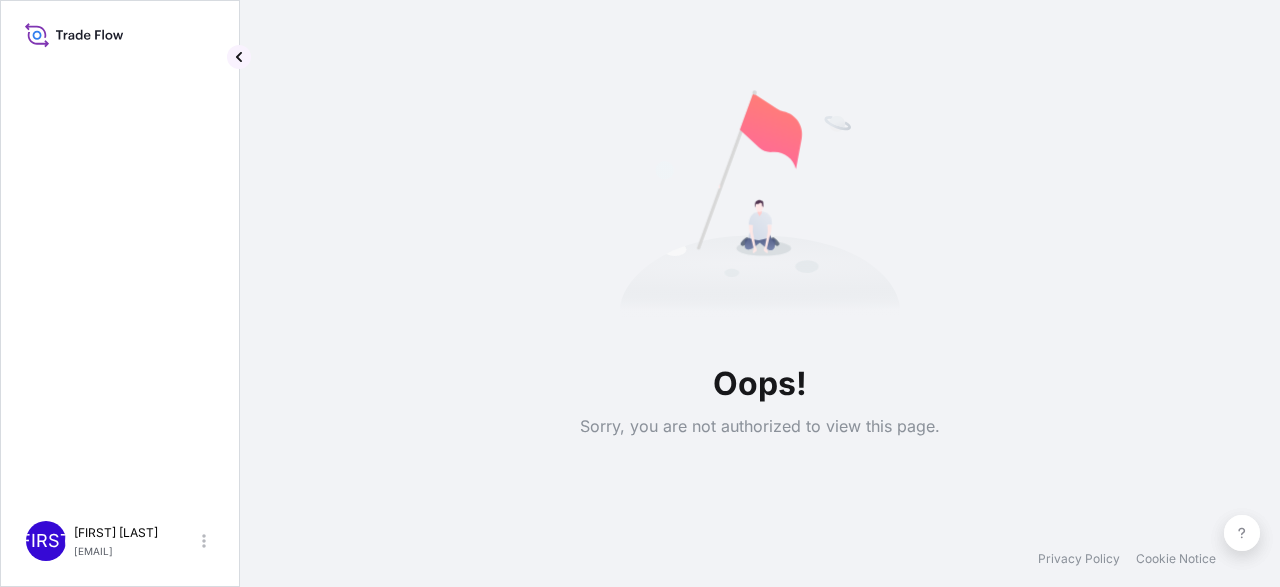 scroll, scrollTop: 0, scrollLeft: 0, axis: both 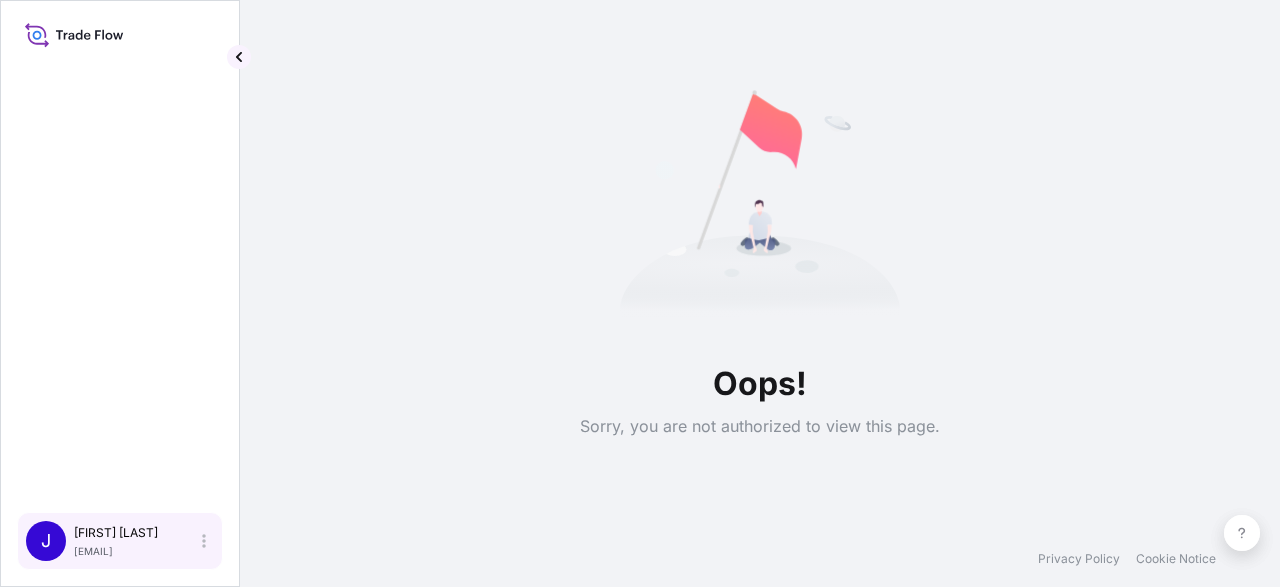 click on "[FIRST] [LAST] [EMAIL]" at bounding box center [124, 541] 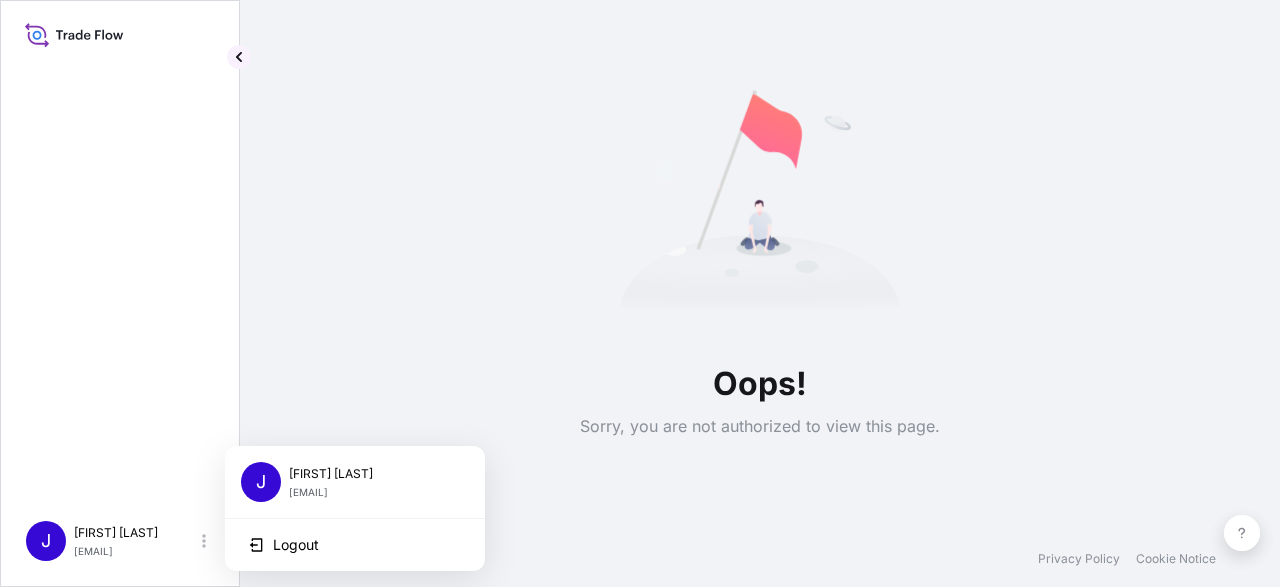 click on "J [FIRST] [LAST] [EMAIL]" at bounding box center [355, 482] 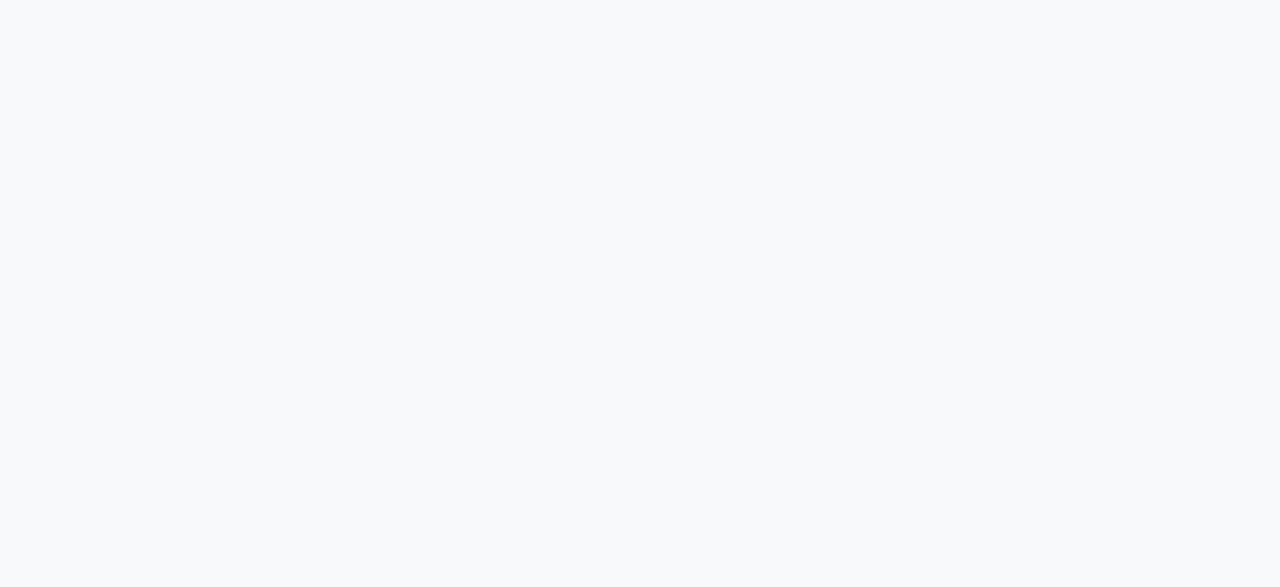 scroll, scrollTop: 0, scrollLeft: 0, axis: both 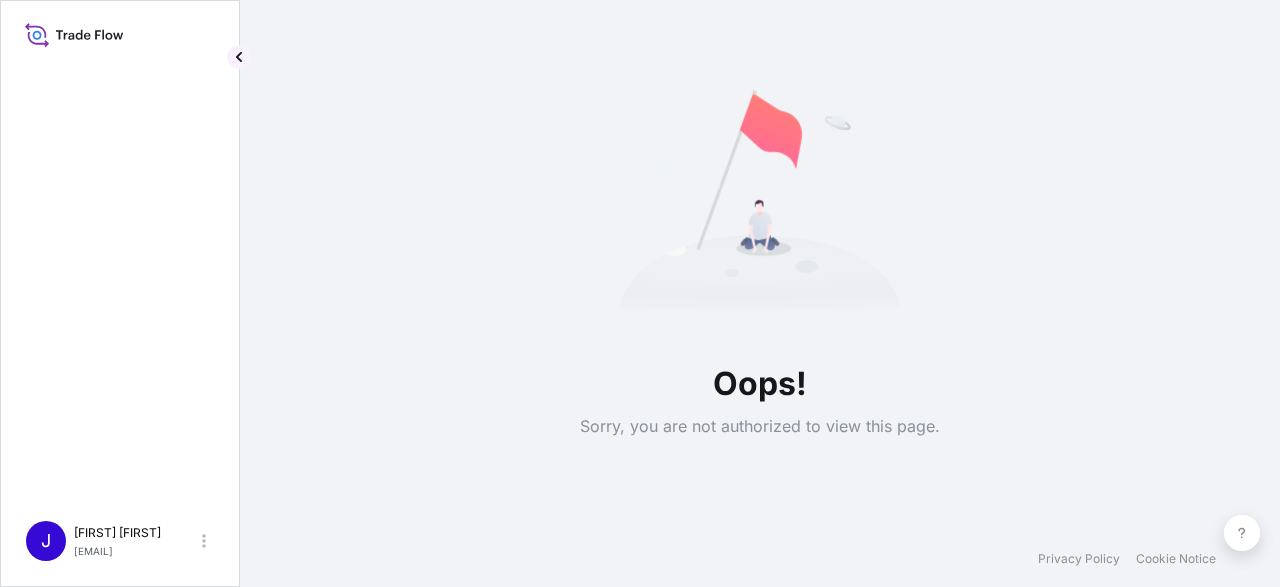 click 